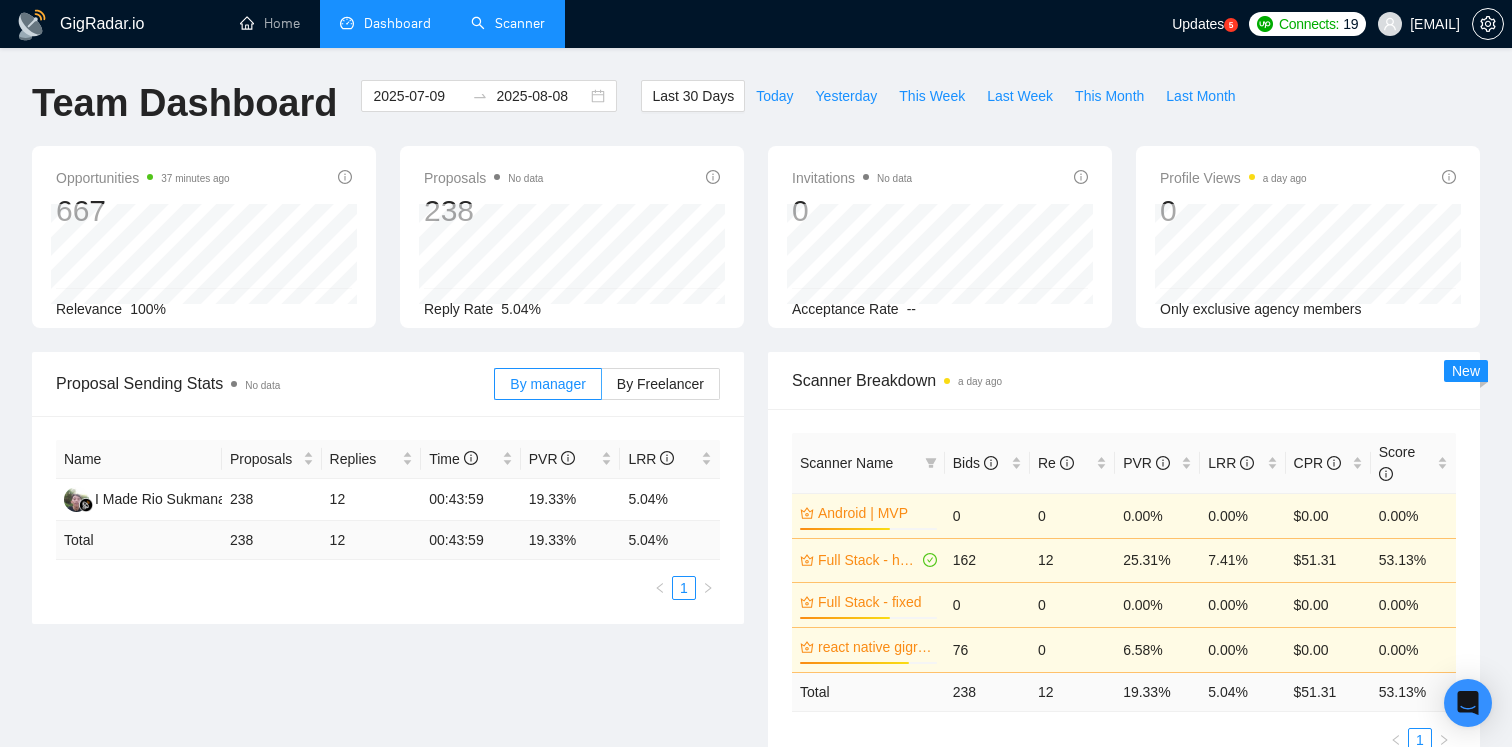 scroll, scrollTop: 0, scrollLeft: 0, axis: both 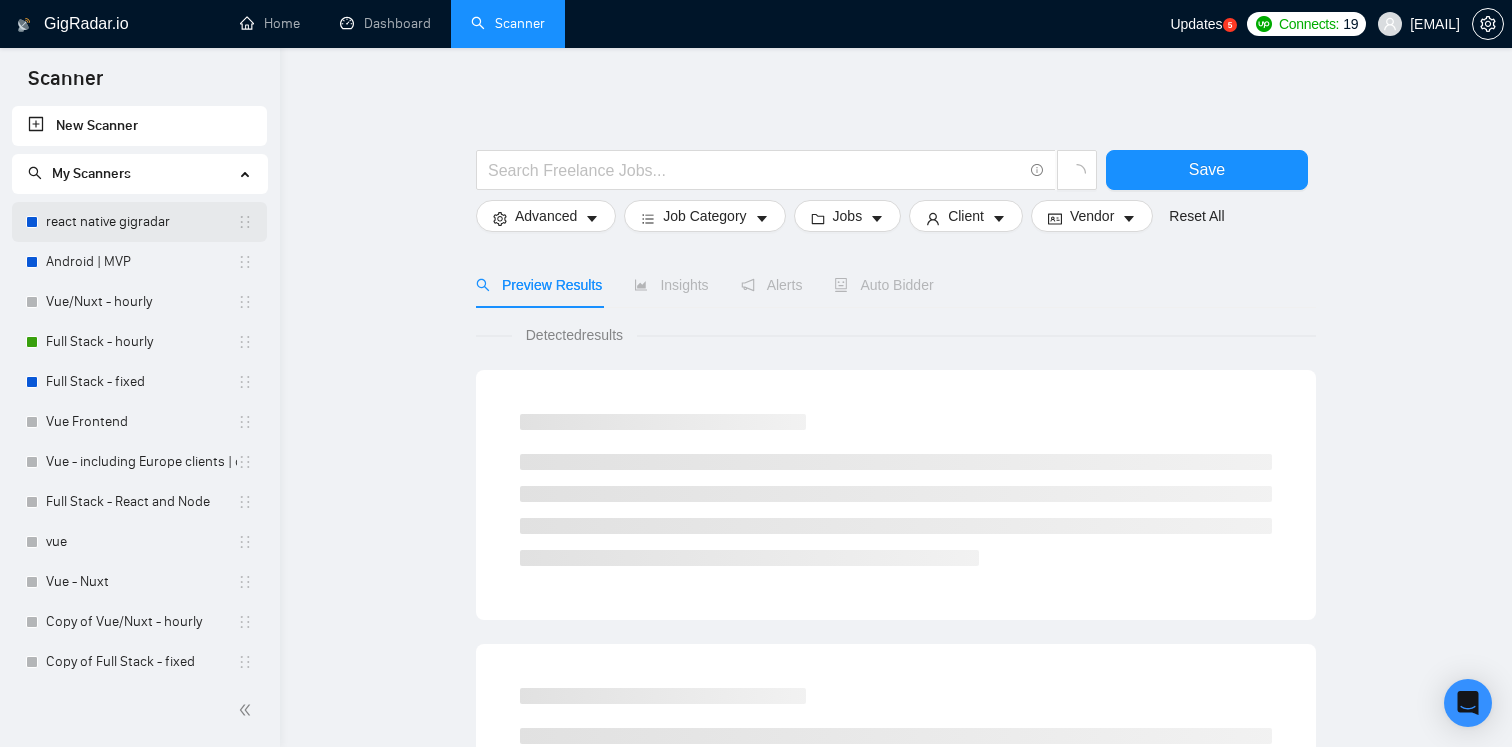 click on "react native gigradar" at bounding box center (141, 222) 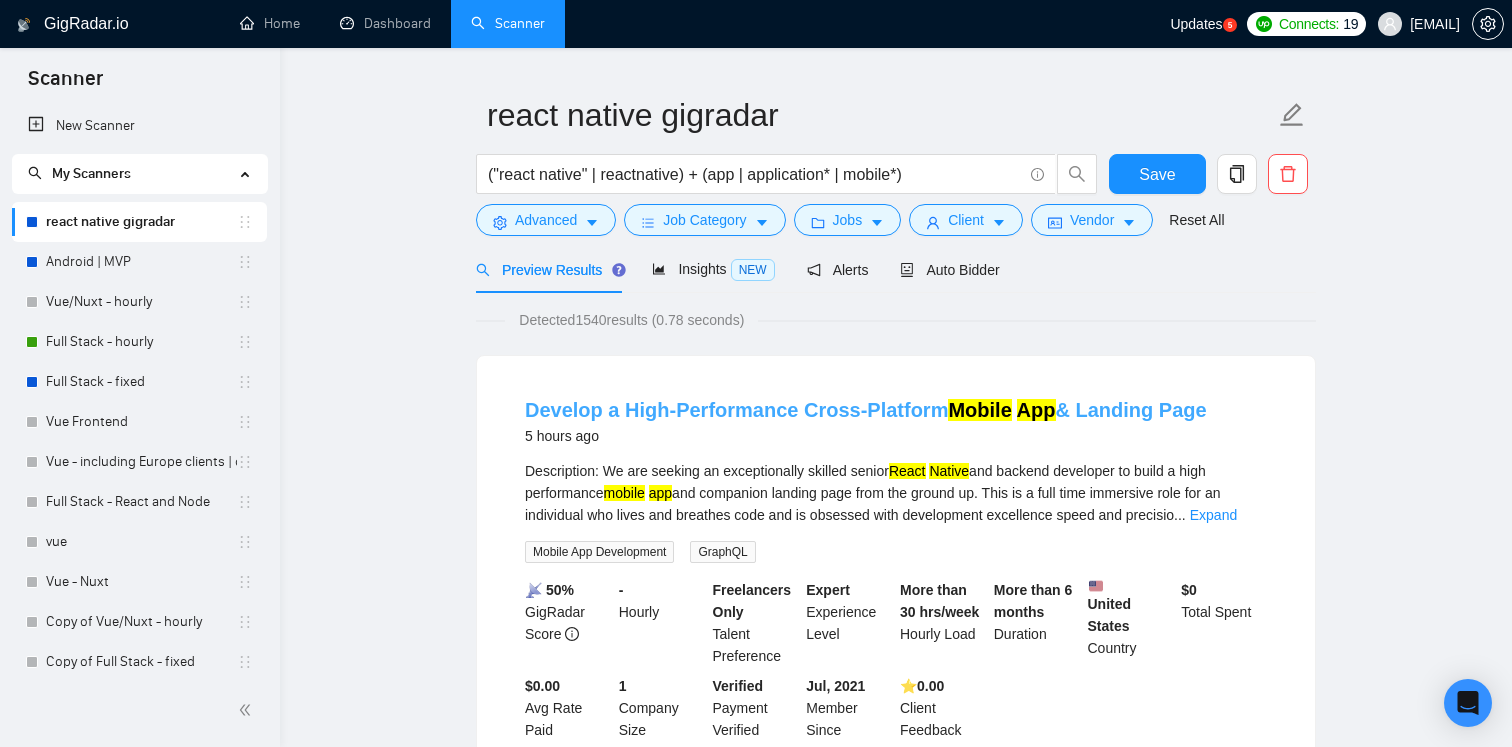 scroll, scrollTop: 22, scrollLeft: 0, axis: vertical 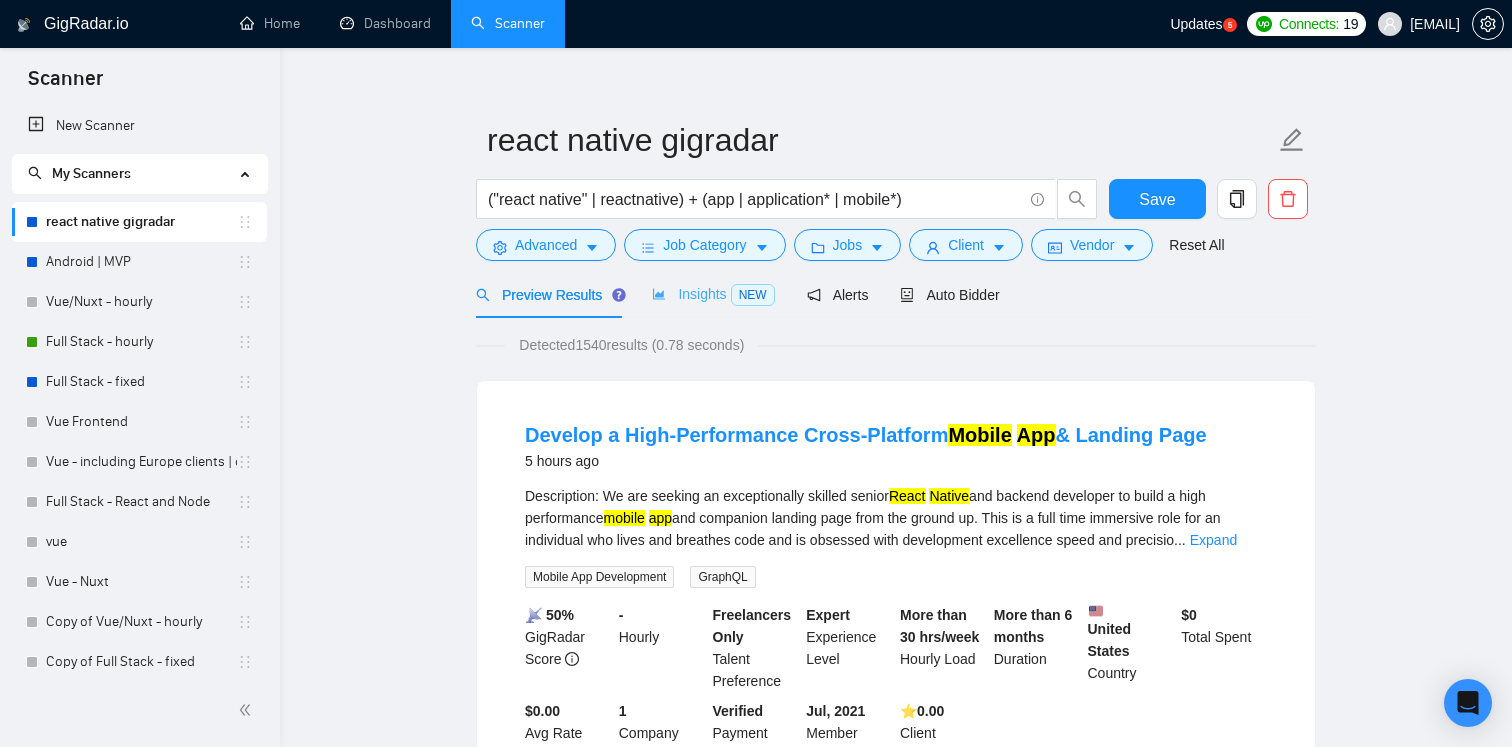 click on "Insights NEW" at bounding box center [713, 294] 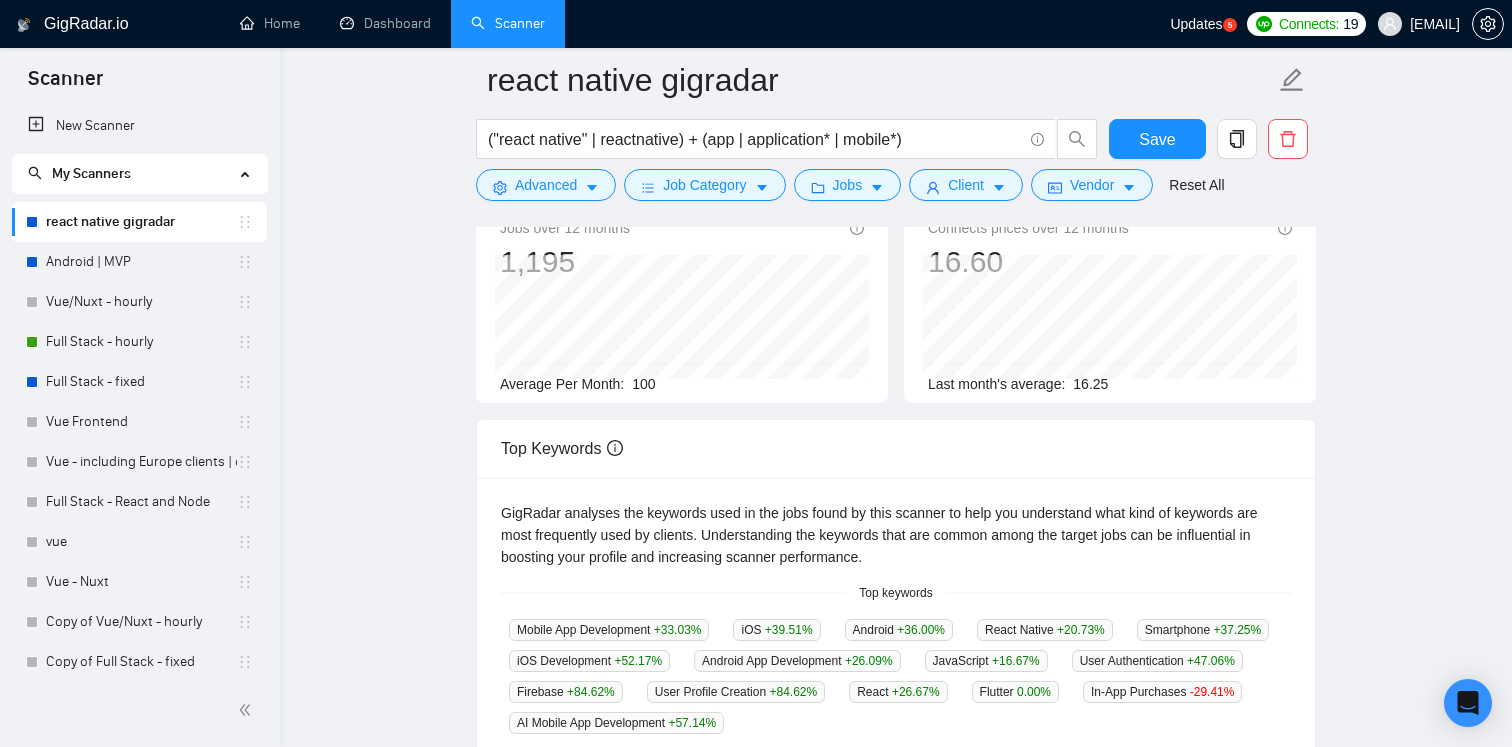 scroll, scrollTop: 0, scrollLeft: 0, axis: both 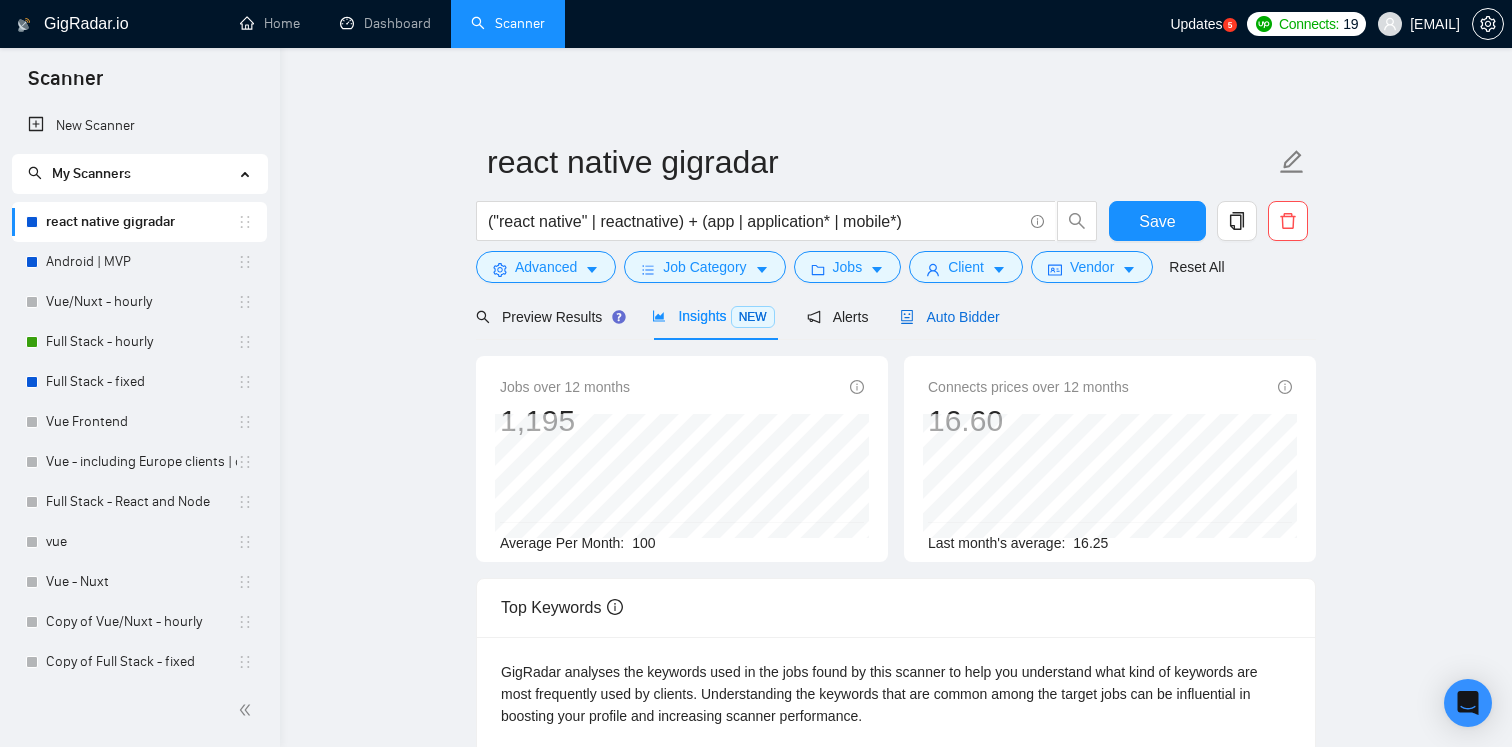 click on "Auto Bidder" at bounding box center [949, 317] 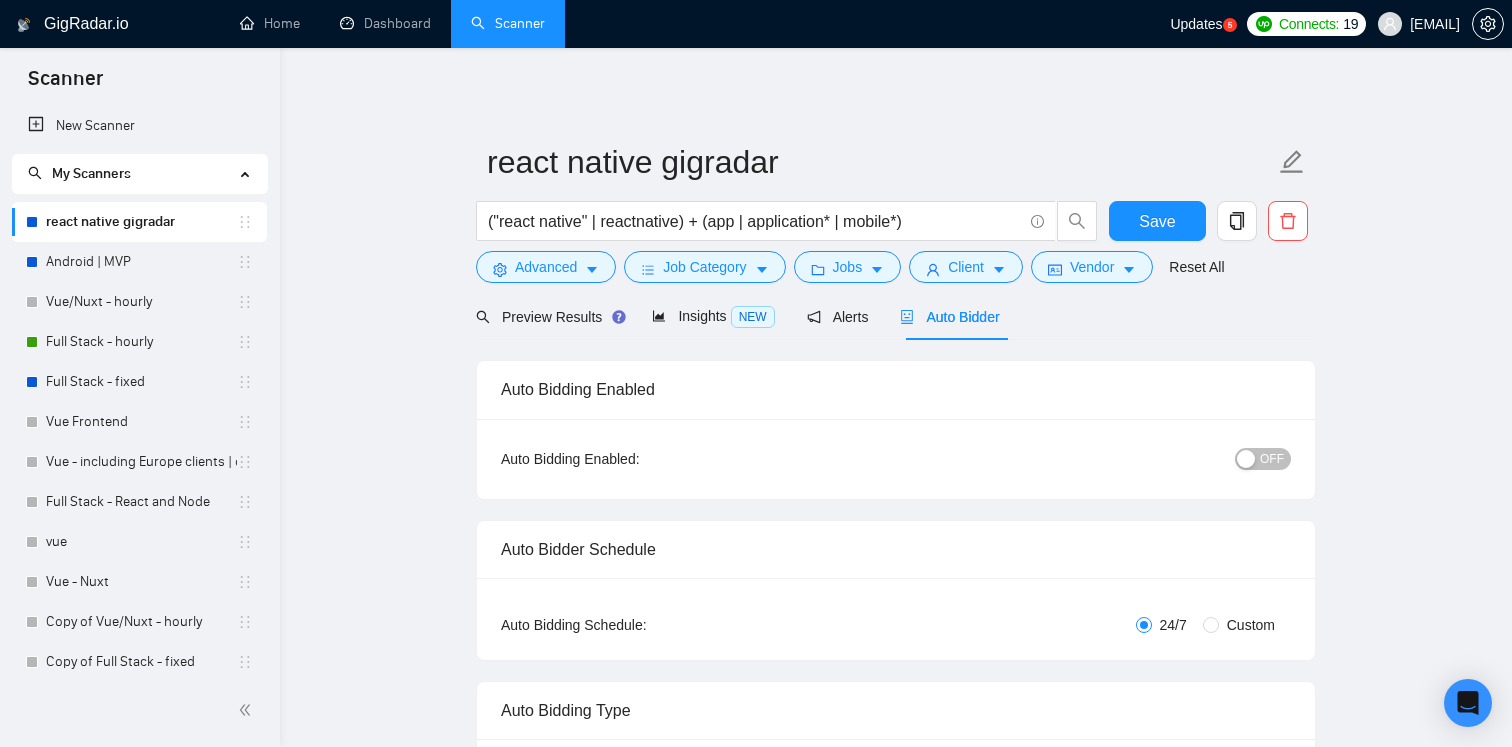 checkbox on "true" 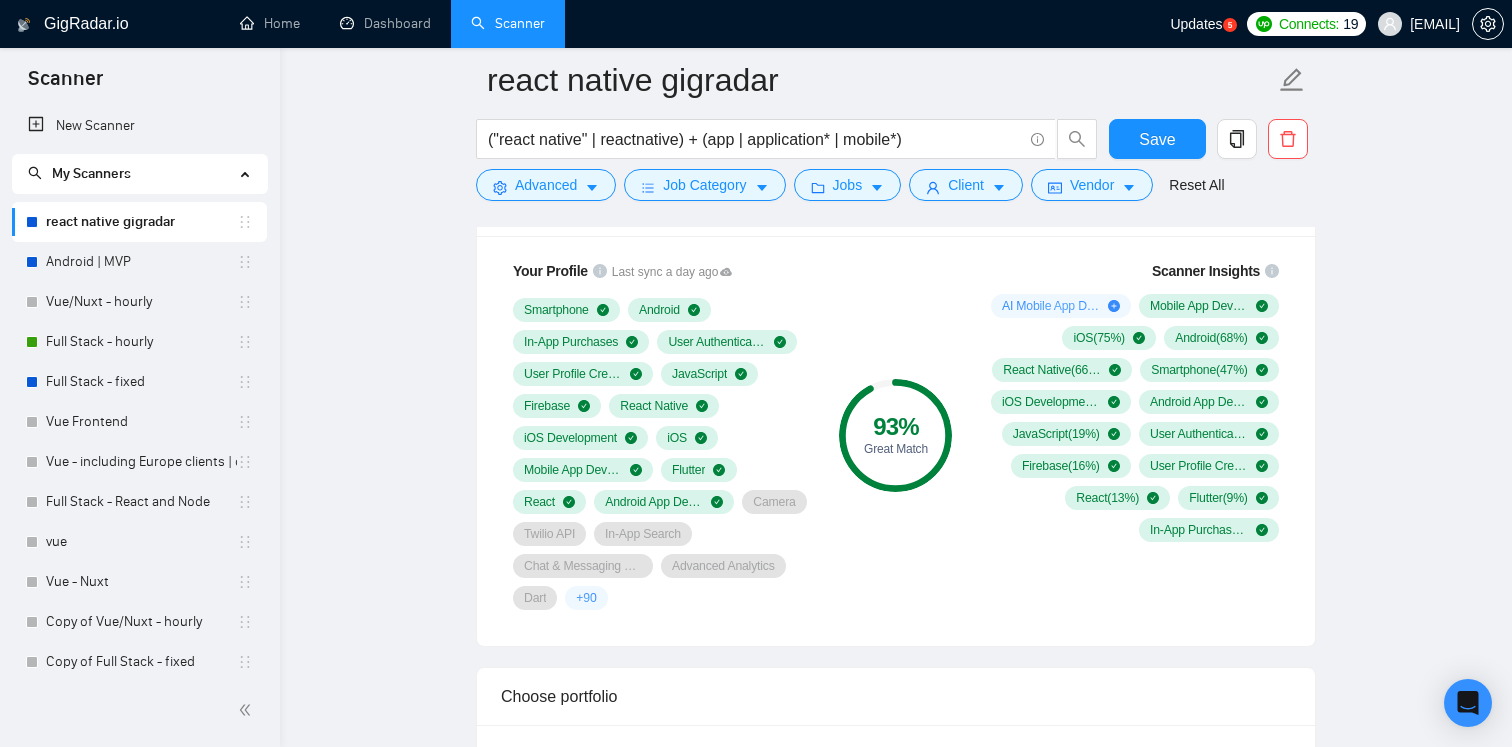 scroll, scrollTop: 1352, scrollLeft: 0, axis: vertical 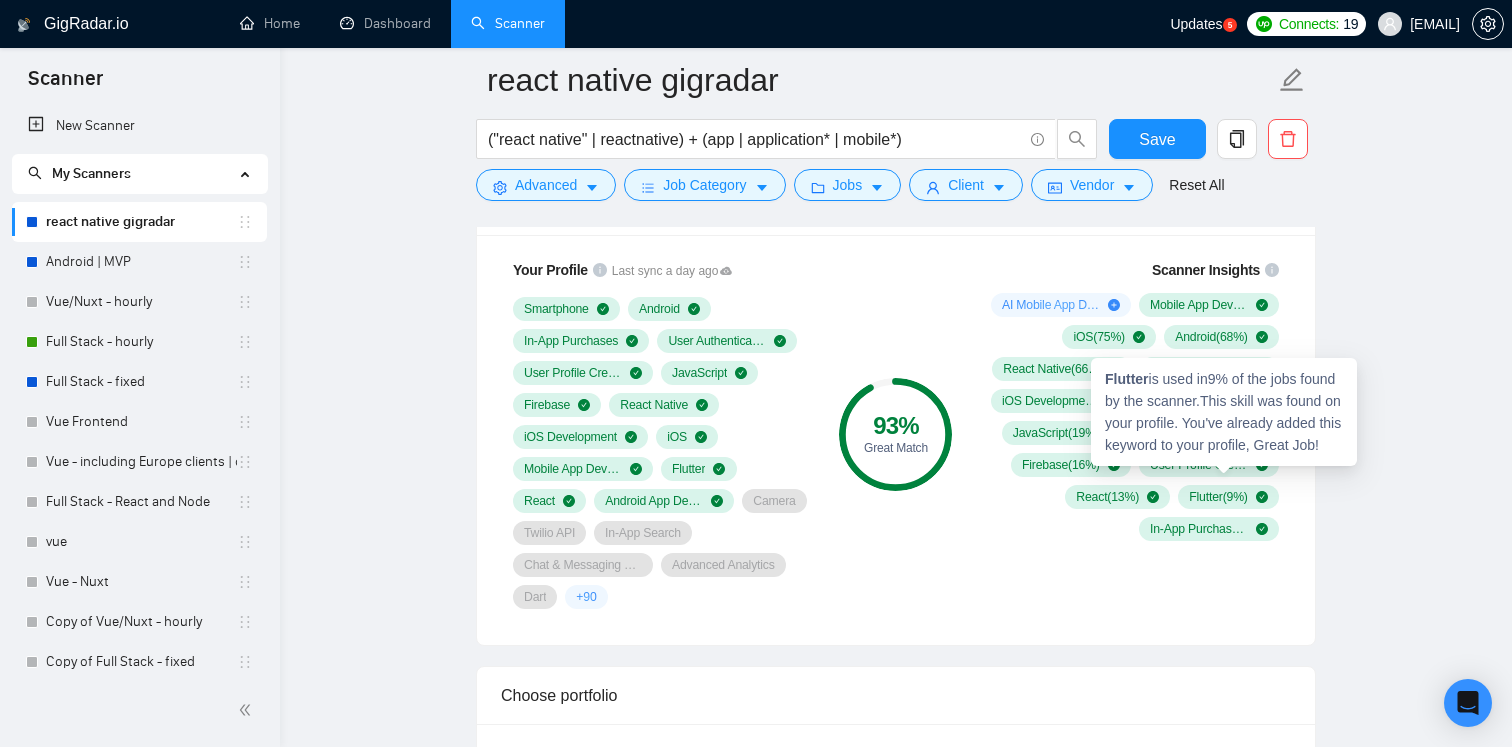 click on "Flutter" at bounding box center (1127, 379) 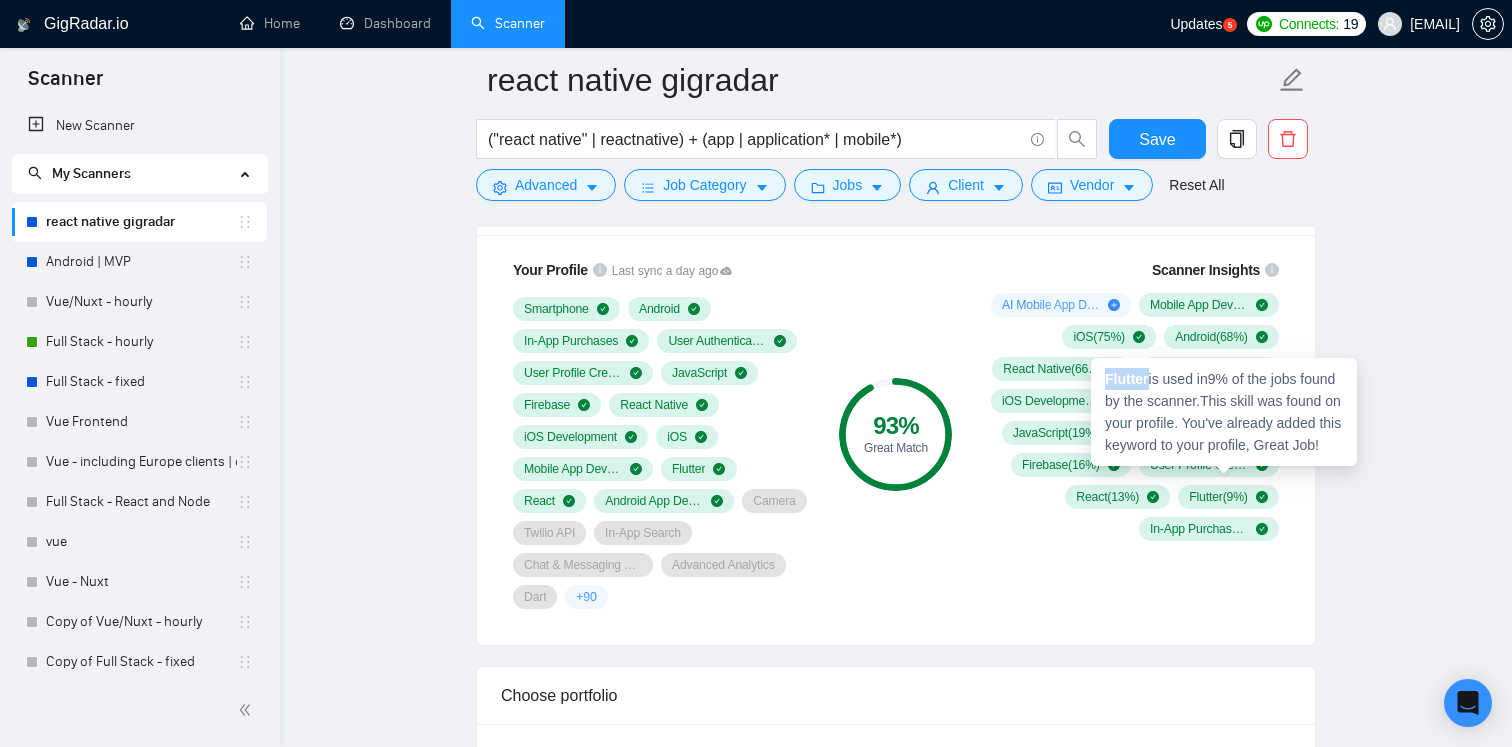 copy on "Flutter" 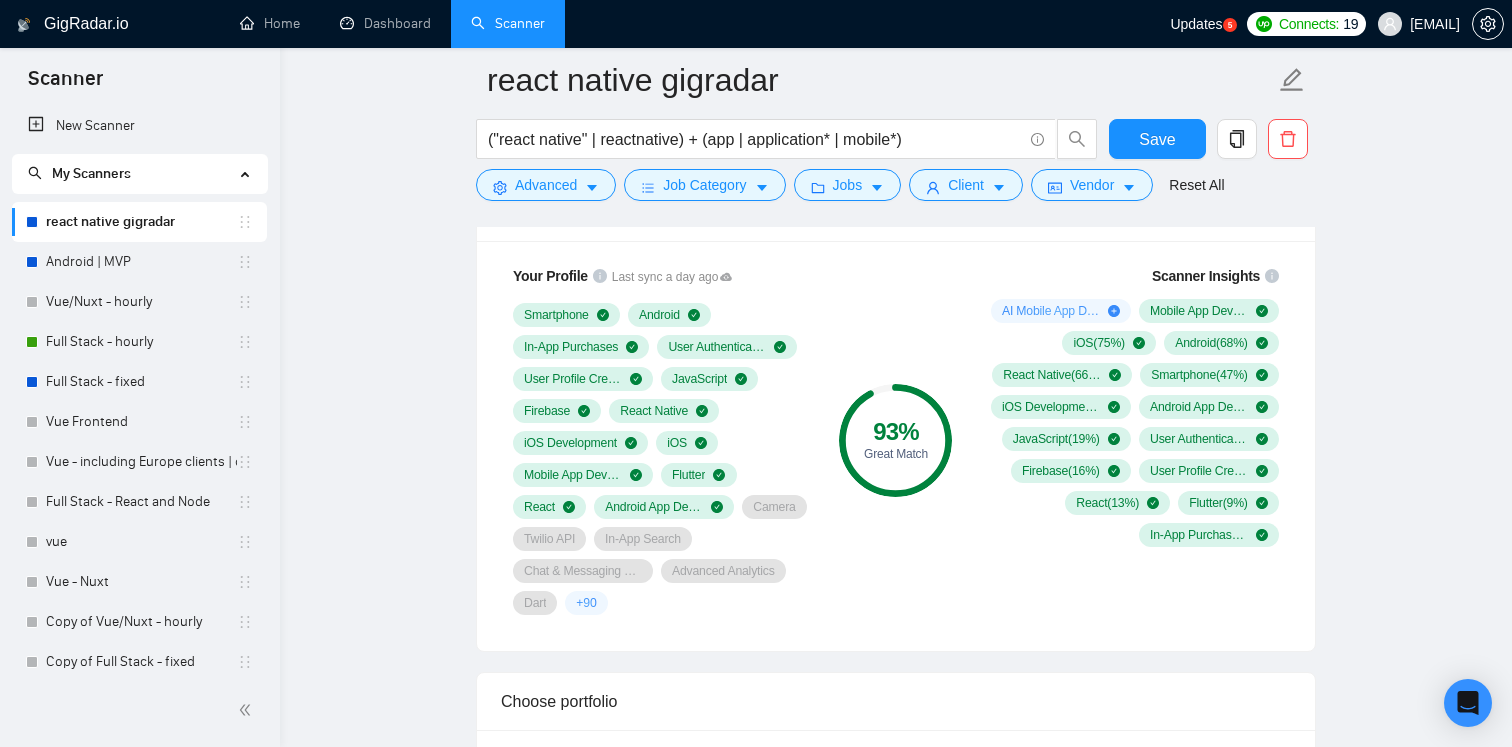 scroll, scrollTop: 1329, scrollLeft: 0, axis: vertical 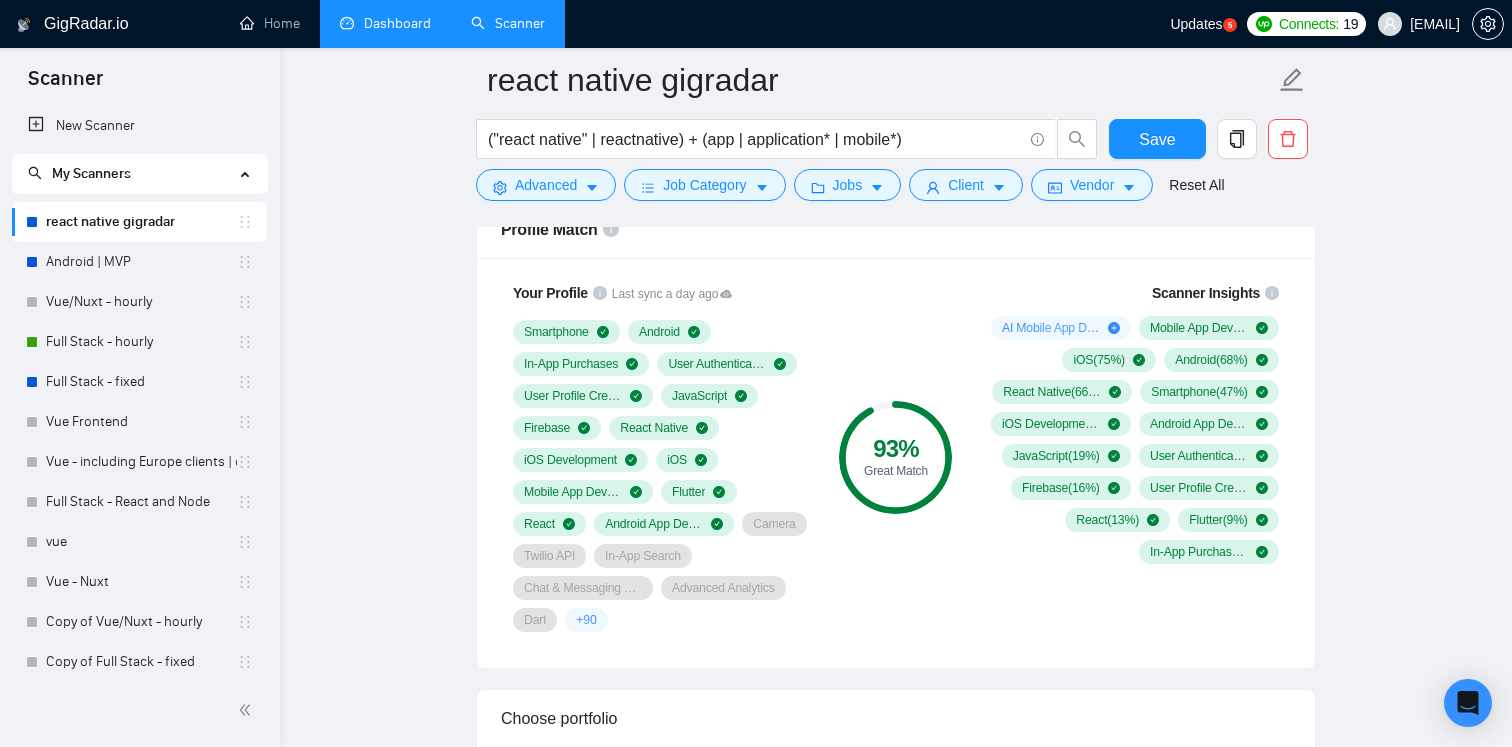 click on "Dashboard" at bounding box center (385, 23) 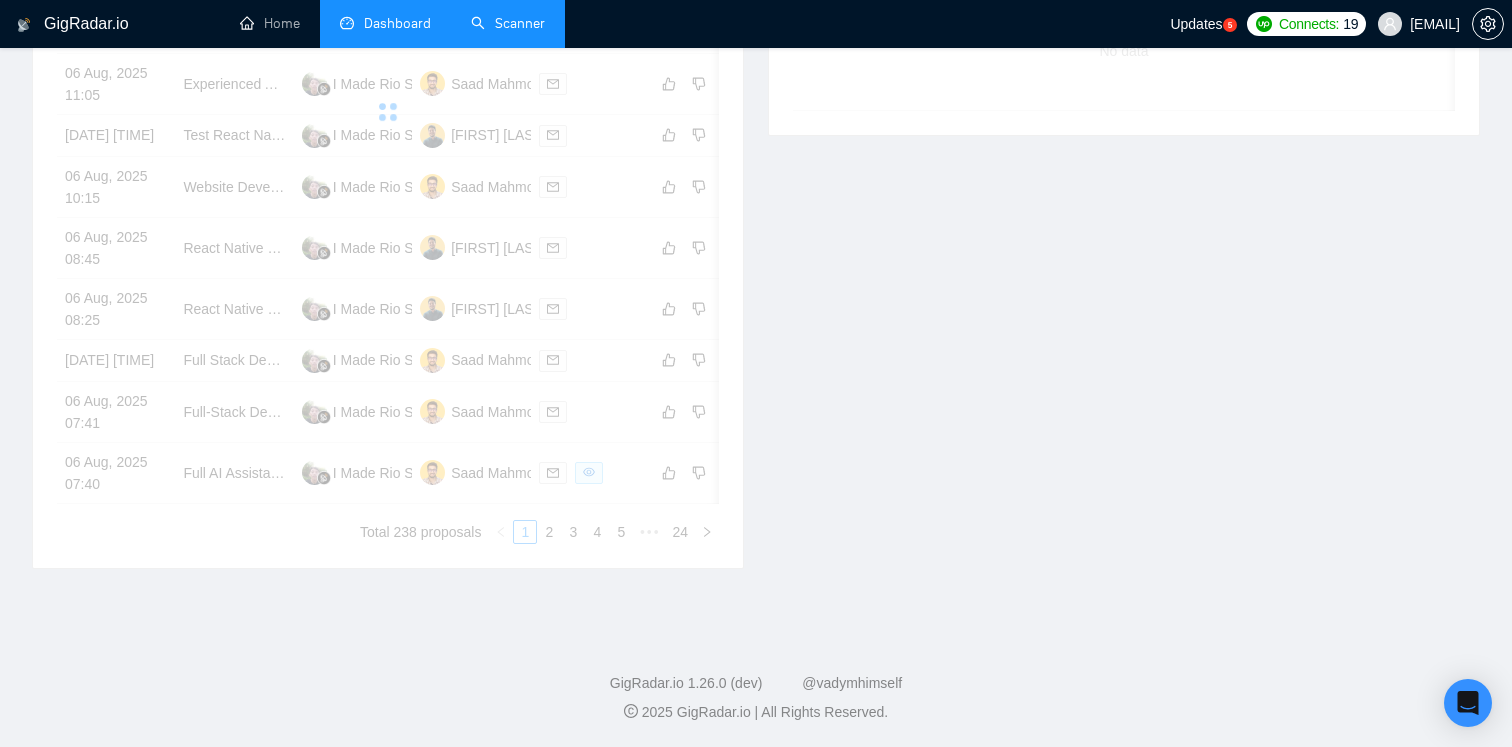 scroll, scrollTop: 415, scrollLeft: 0, axis: vertical 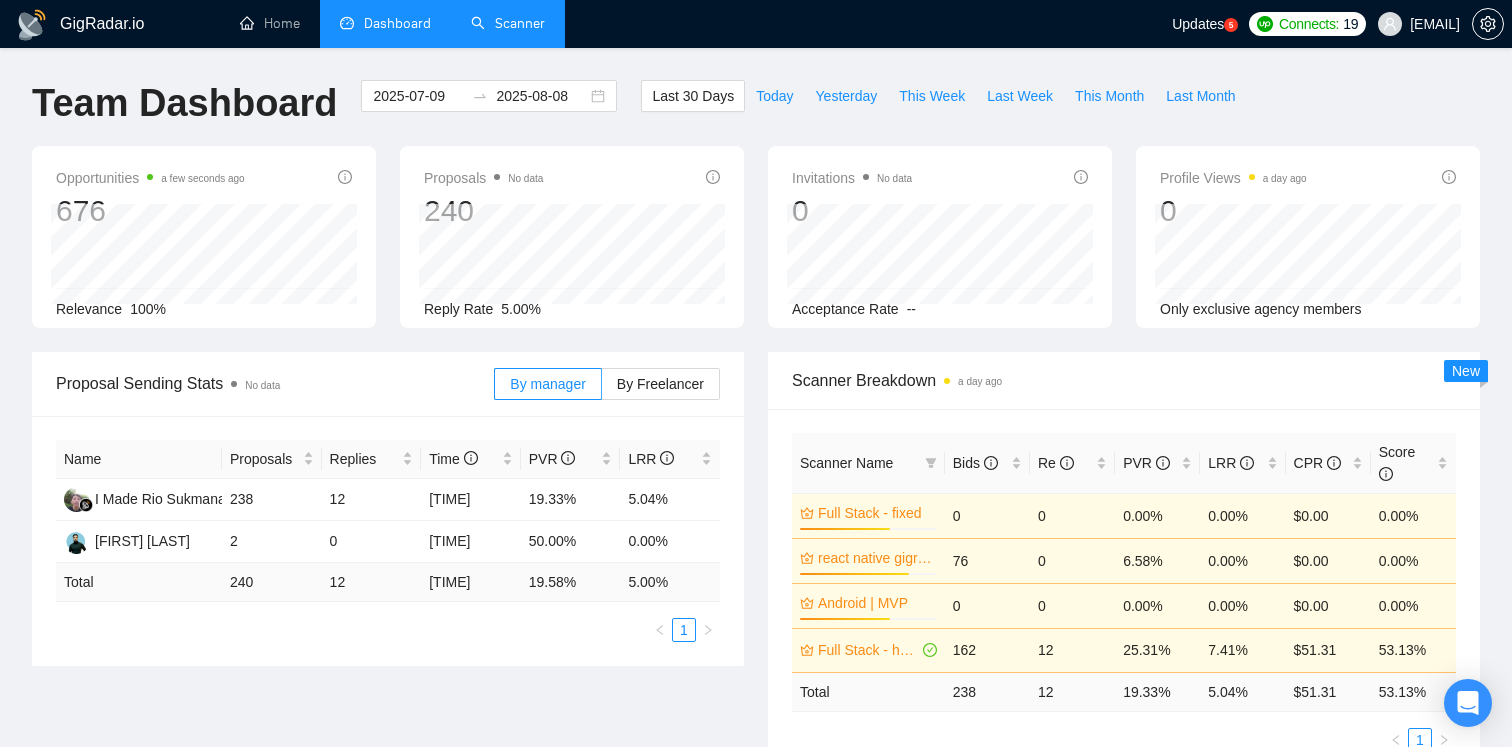 click on "Scanner" at bounding box center [508, 23] 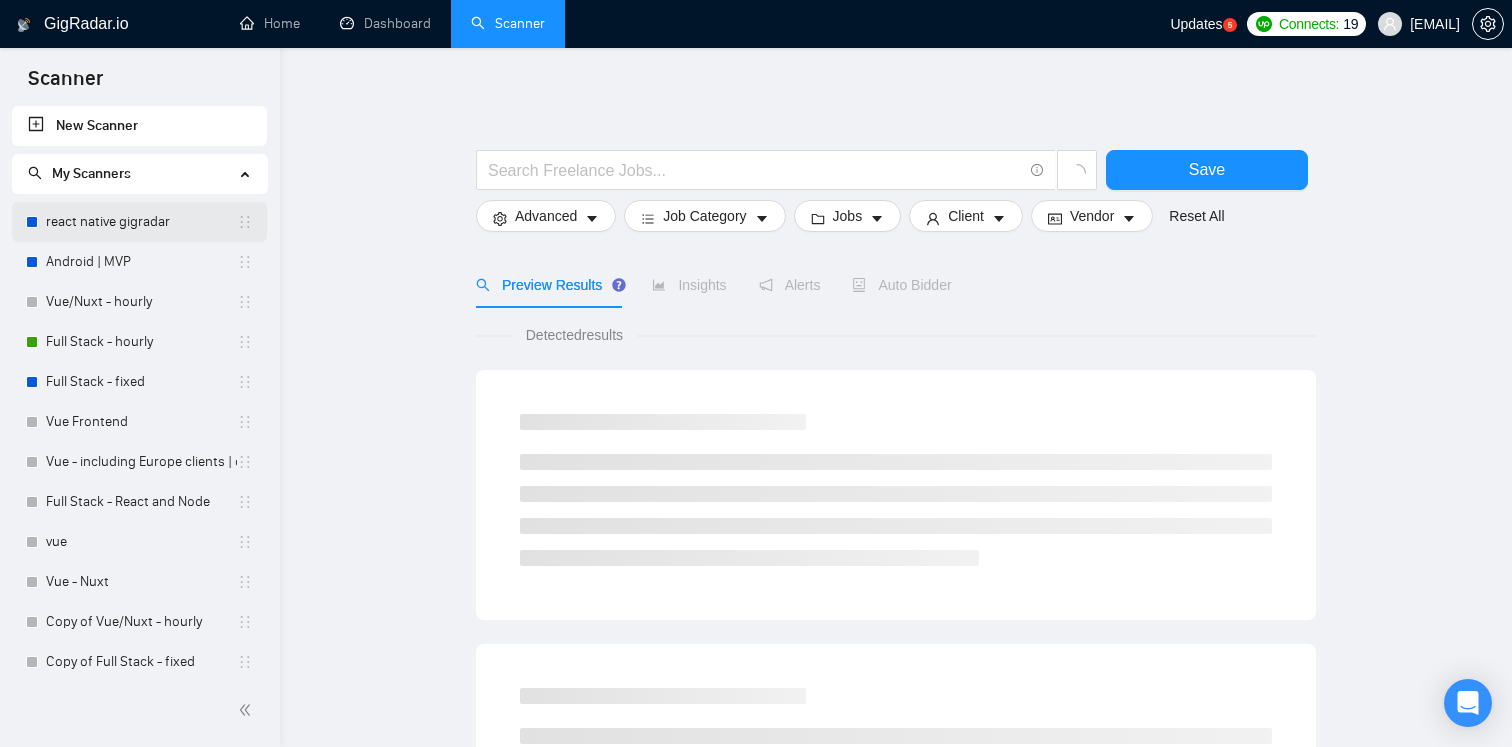 click on "react native gigradar" at bounding box center [141, 222] 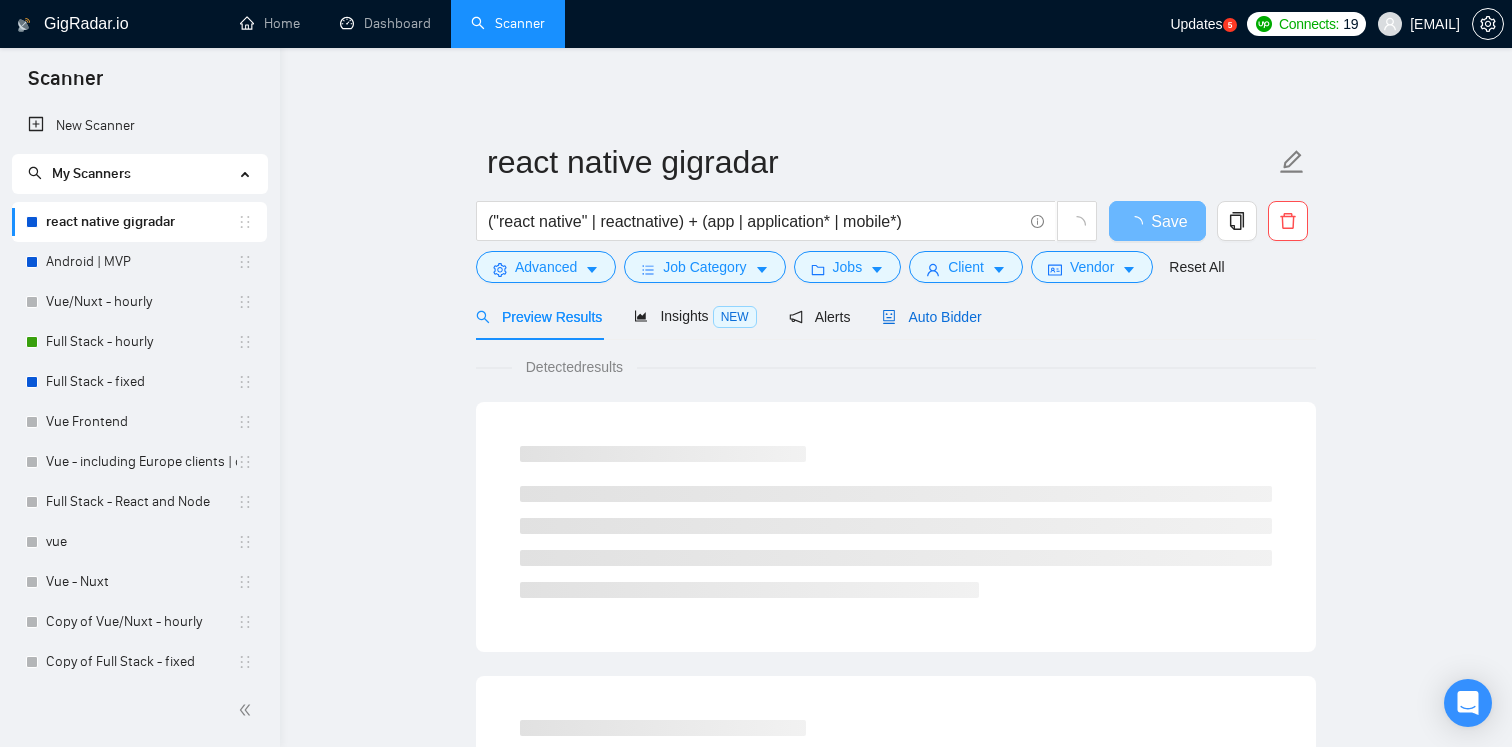 click on "Auto Bidder" at bounding box center [931, 317] 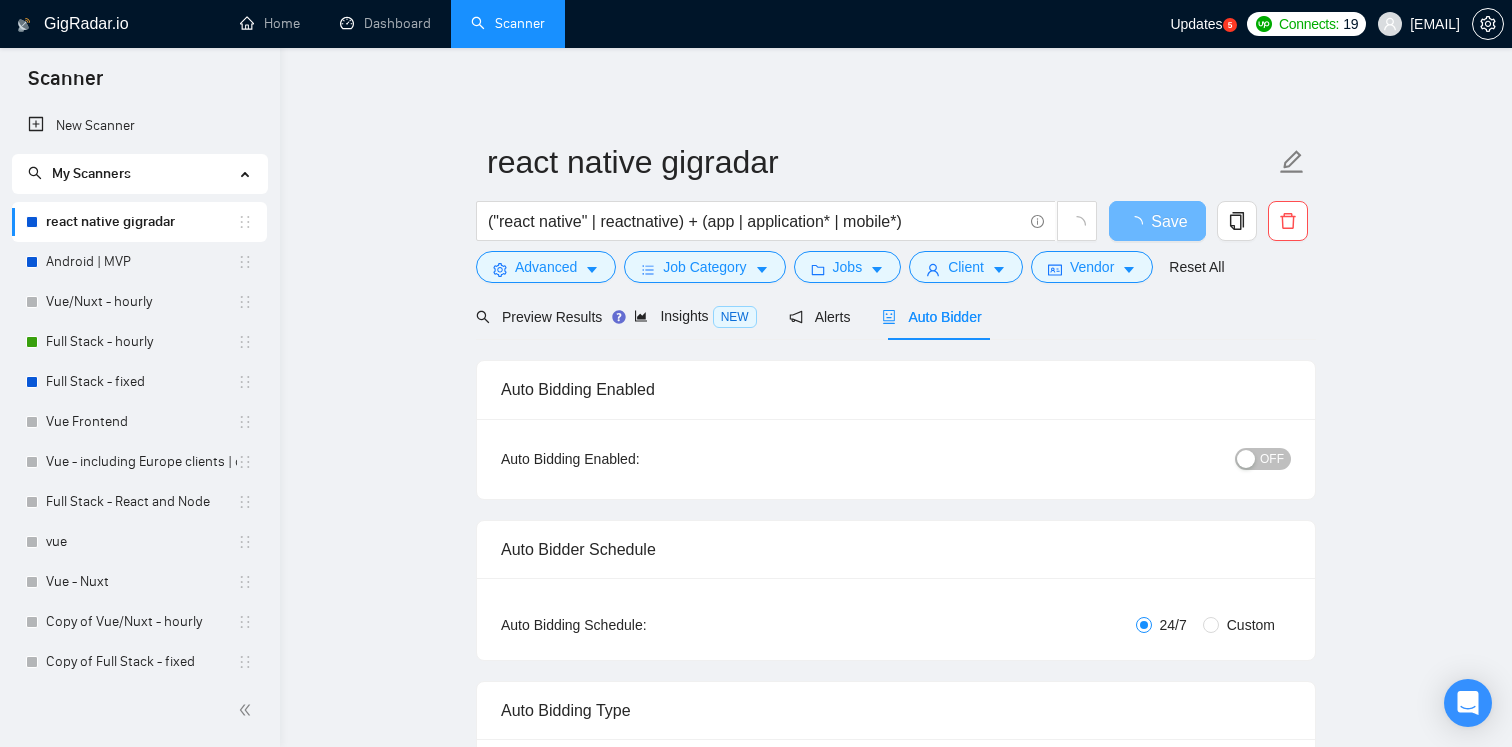 type 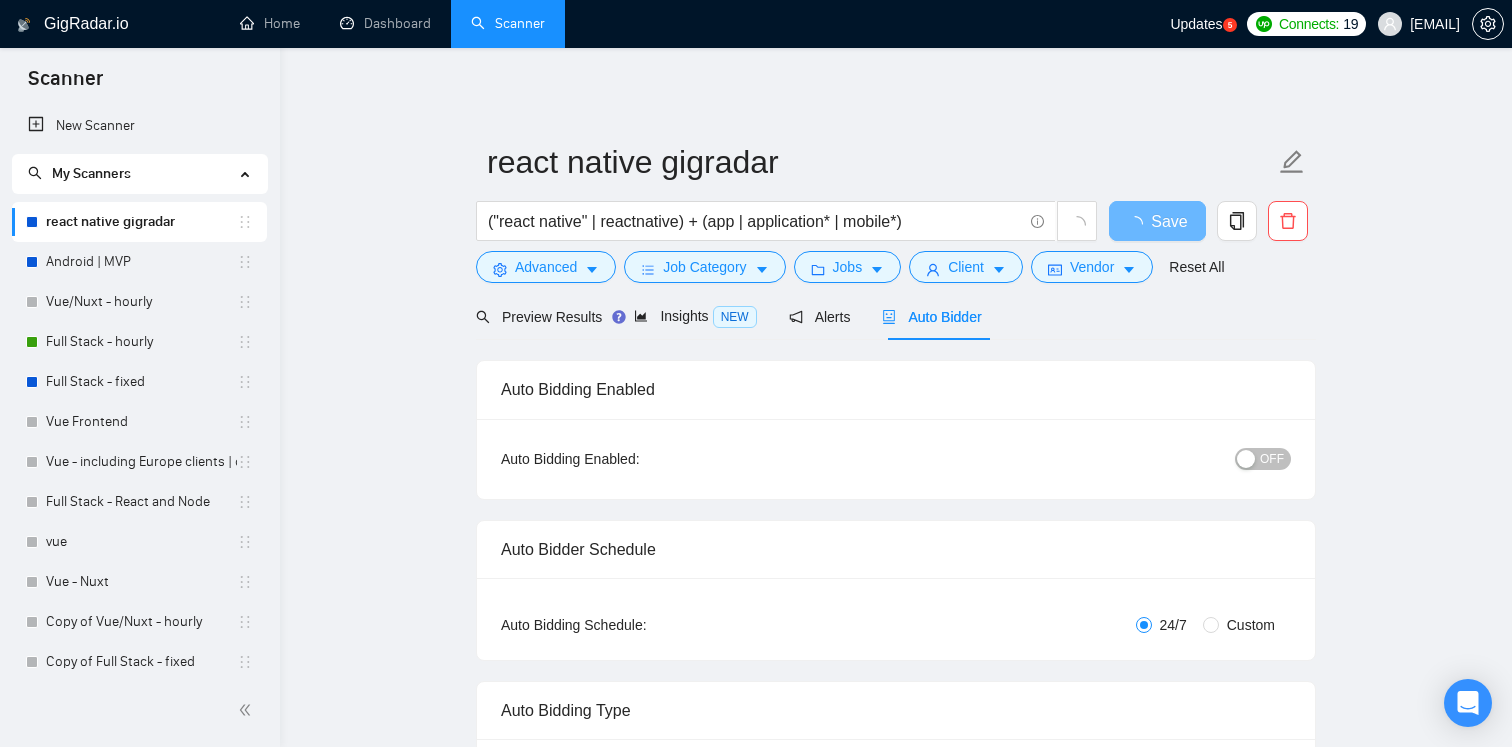 checkbox on "true" 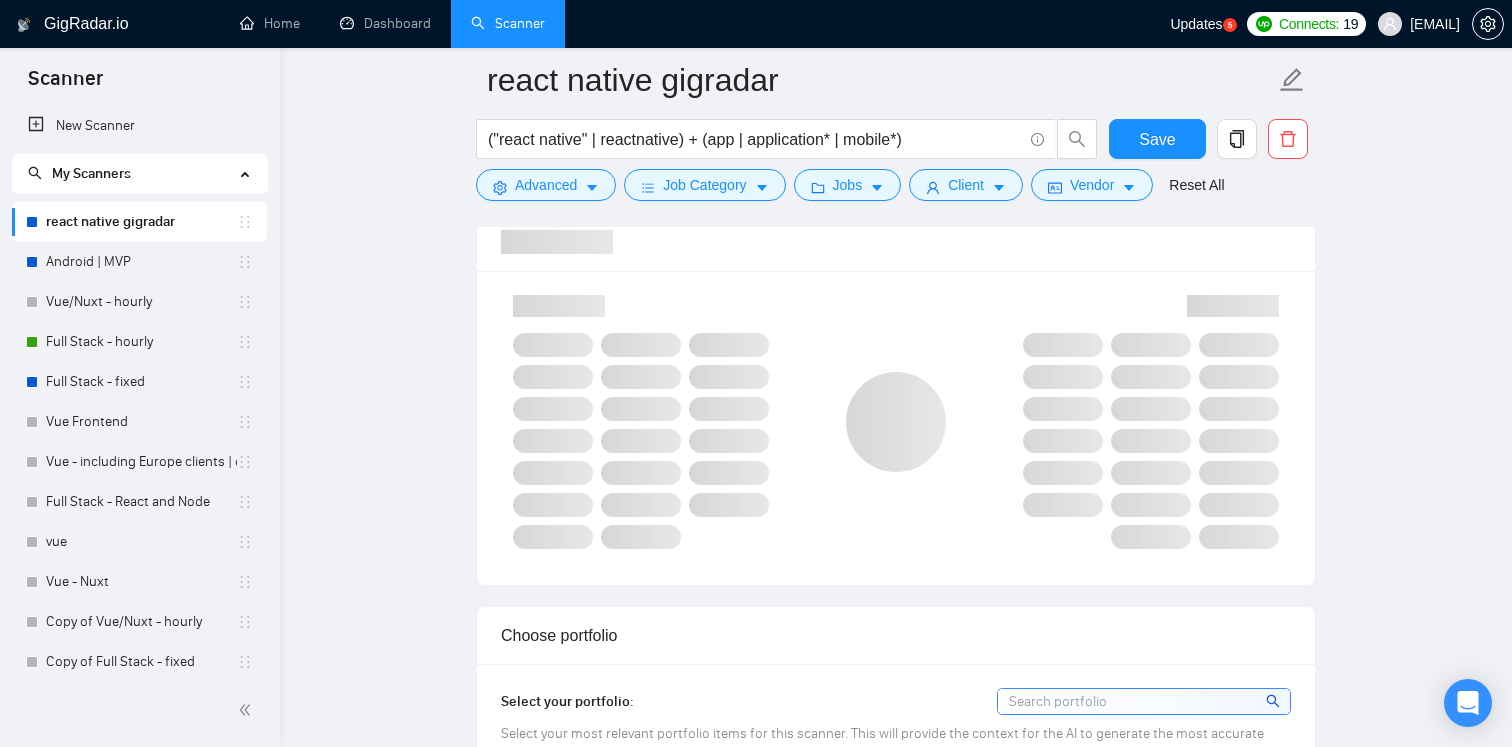 scroll, scrollTop: 1309, scrollLeft: 0, axis: vertical 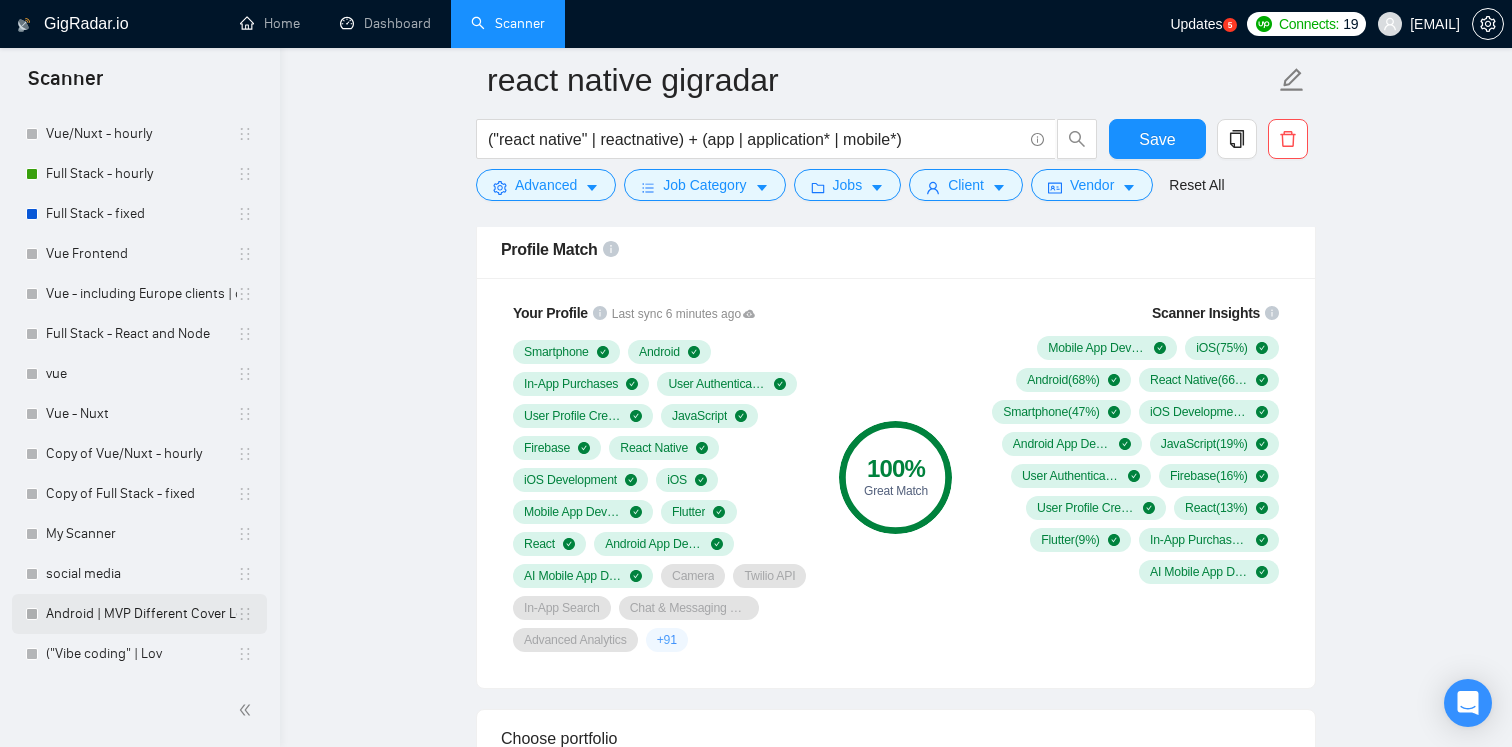 click on "Android | MVP Different Cover Letter" at bounding box center (141, 614) 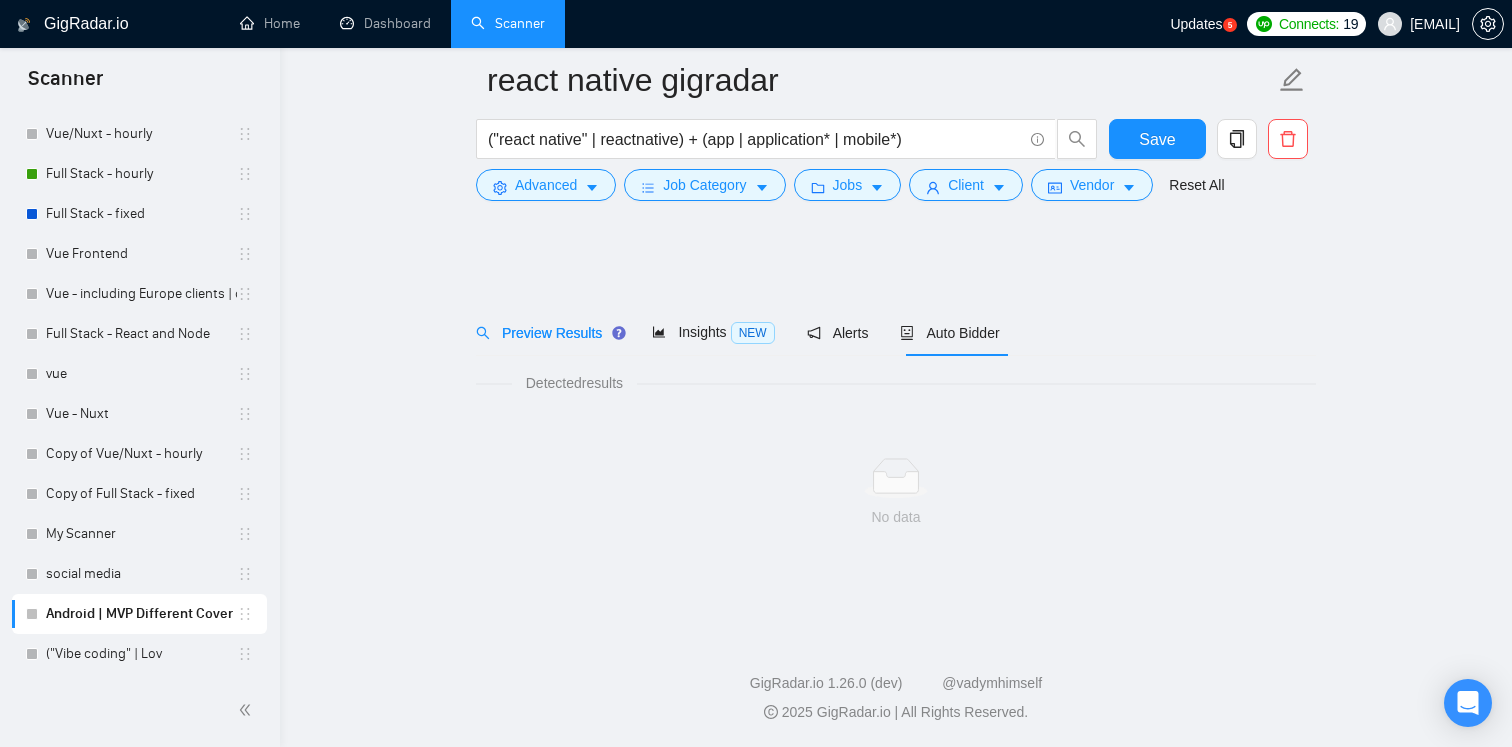 scroll, scrollTop: 0, scrollLeft: 0, axis: both 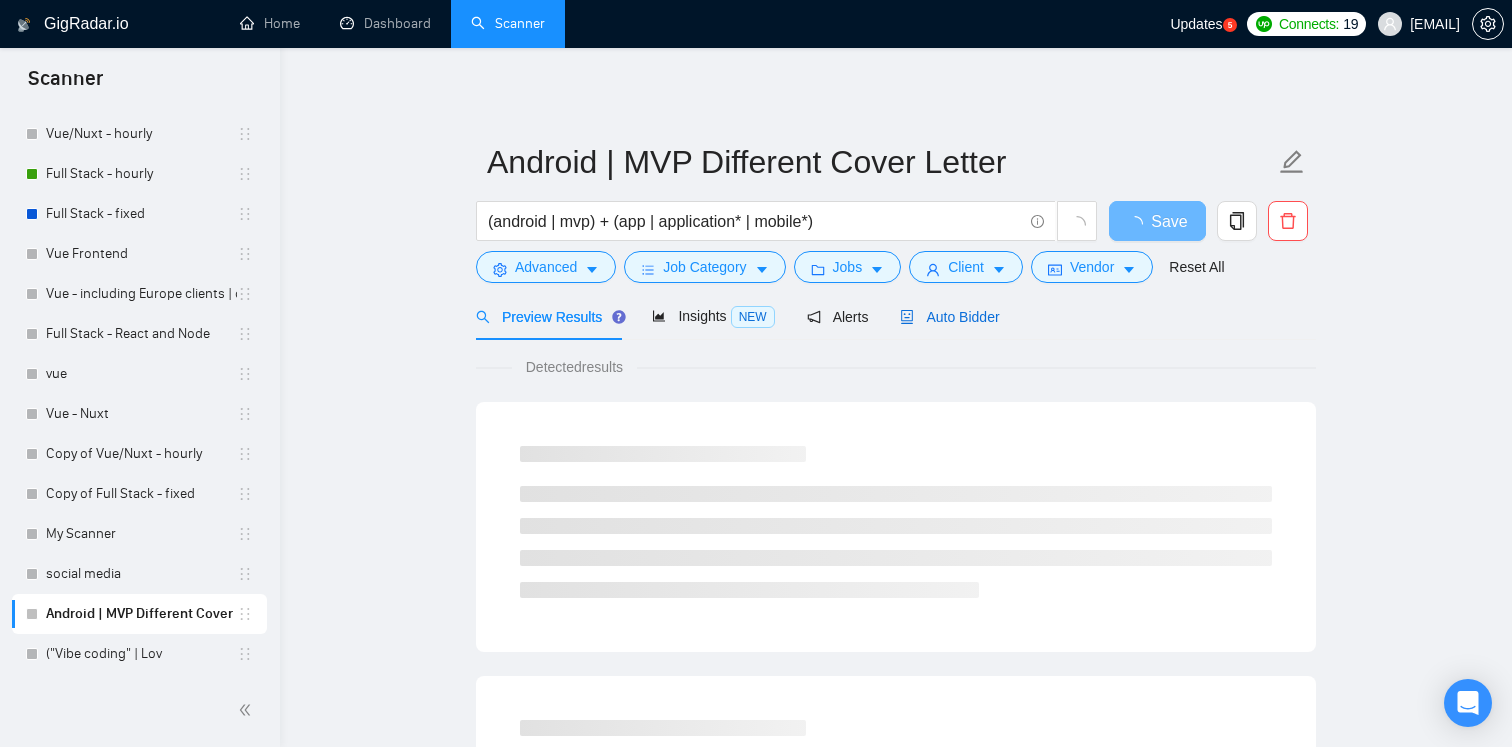click on "Auto Bidder" at bounding box center (949, 317) 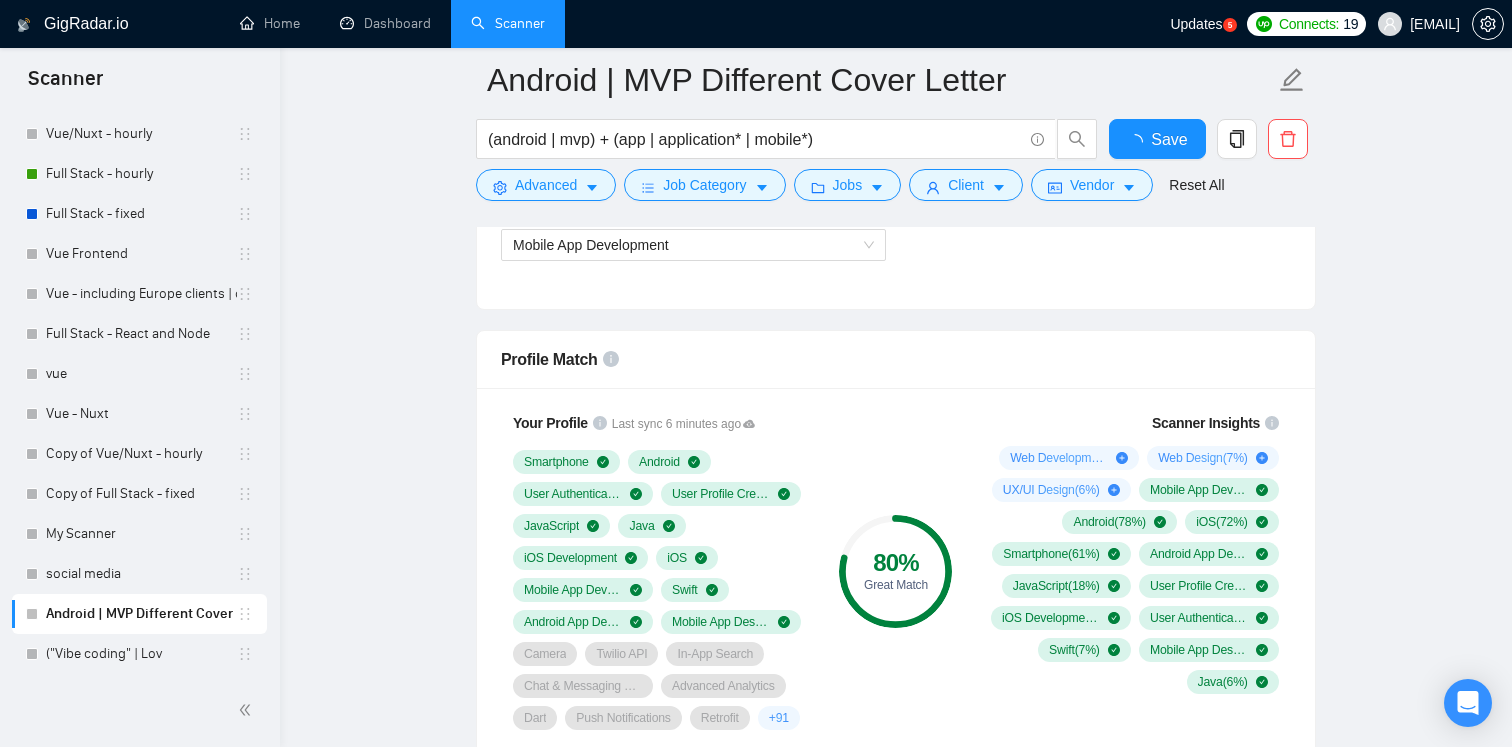 type 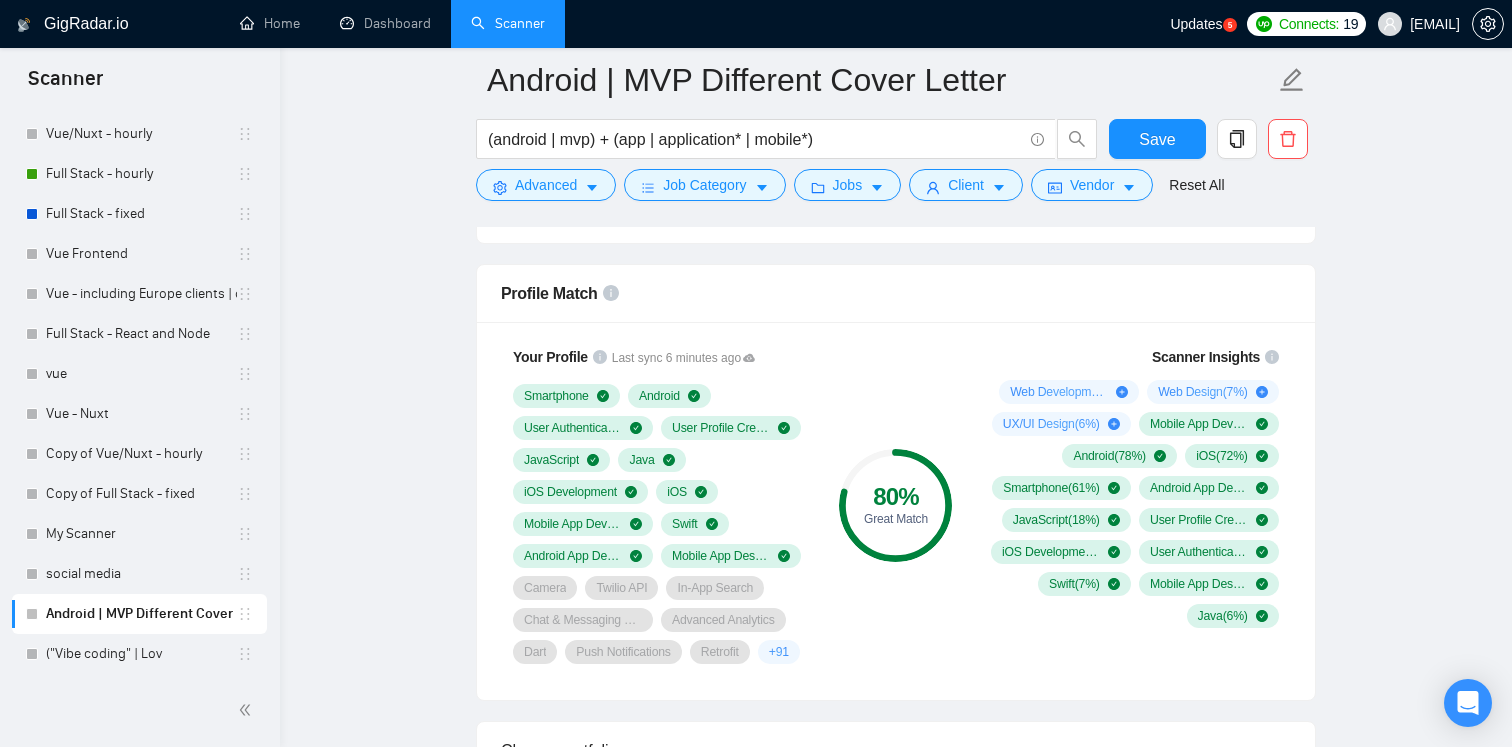 scroll, scrollTop: 1274, scrollLeft: 0, axis: vertical 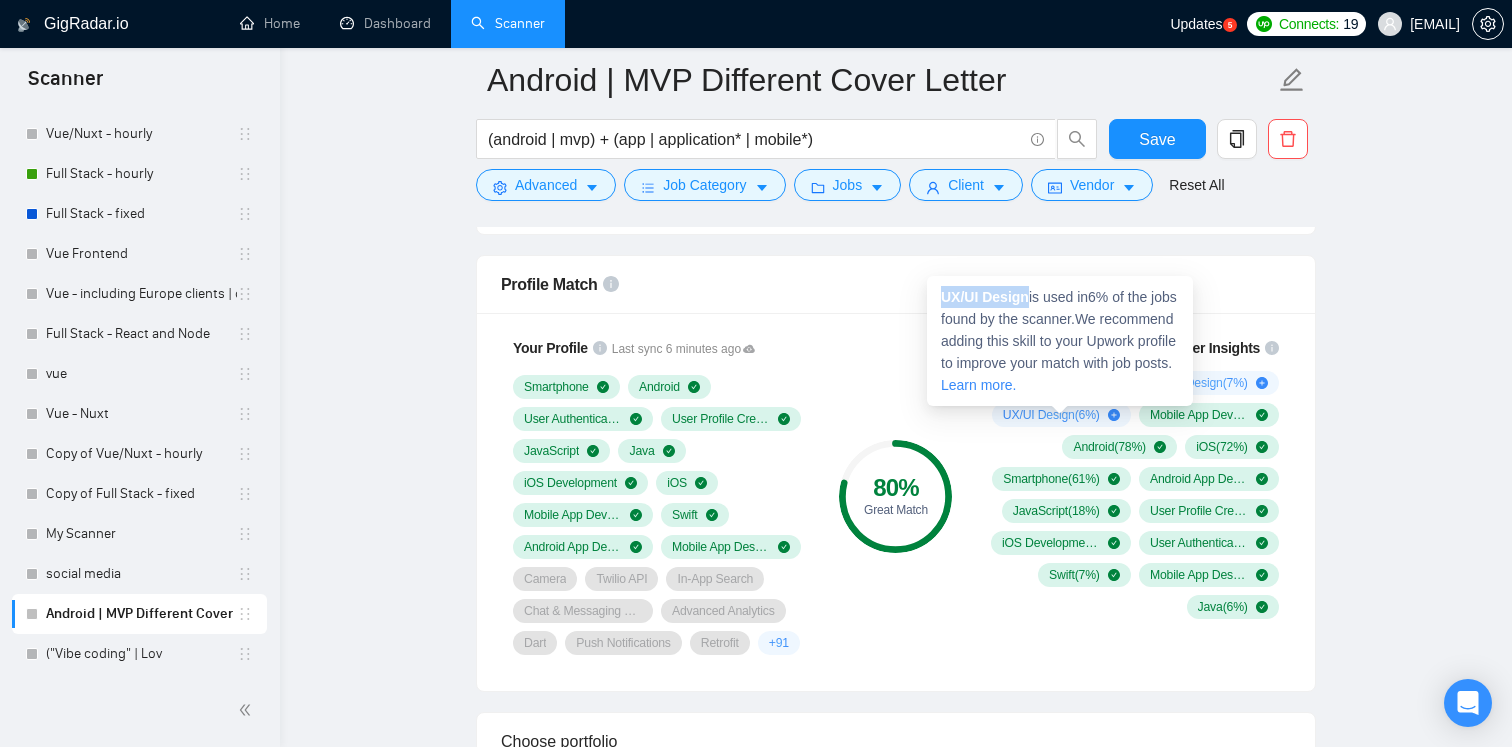 drag, startPoint x: 1032, startPoint y: 298, endPoint x: 944, endPoint y: 298, distance: 88 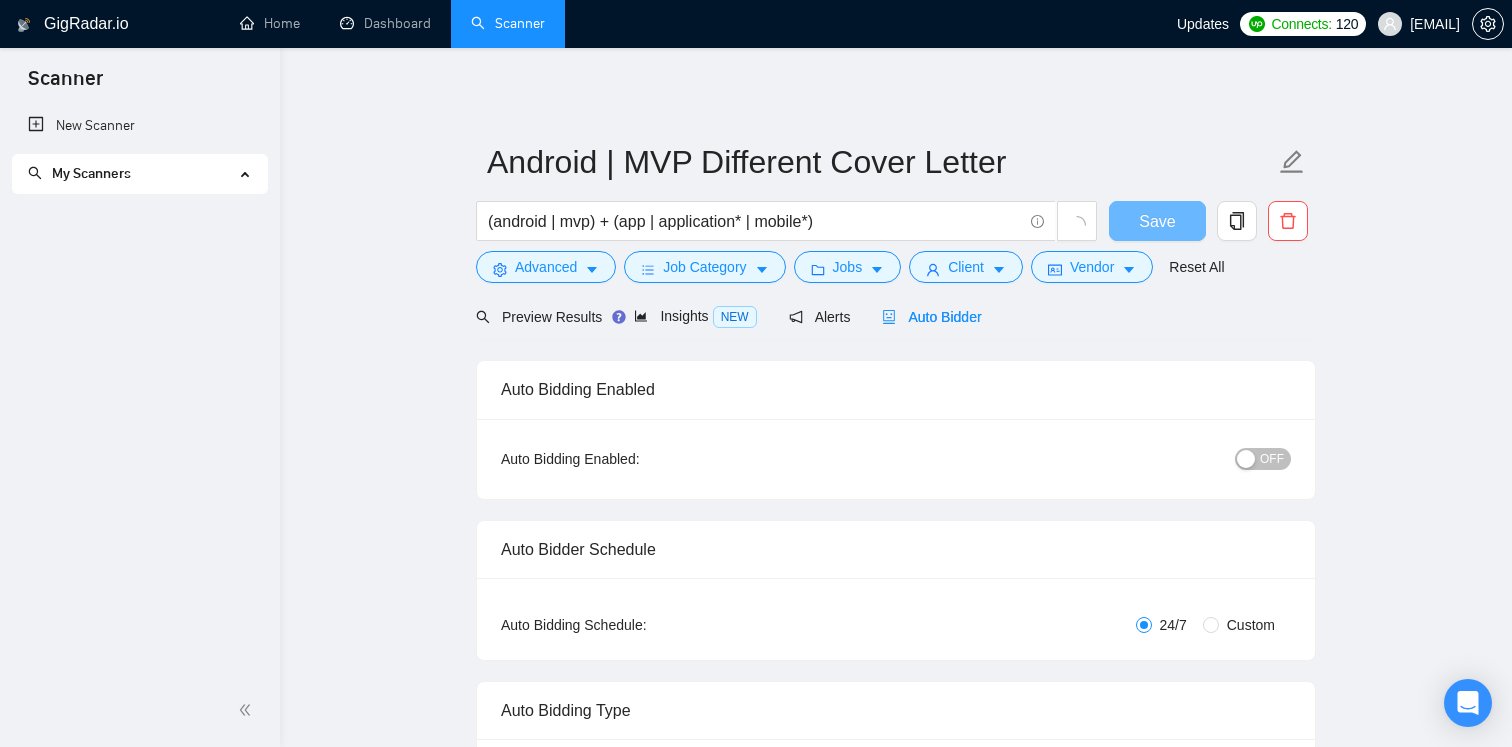 type 